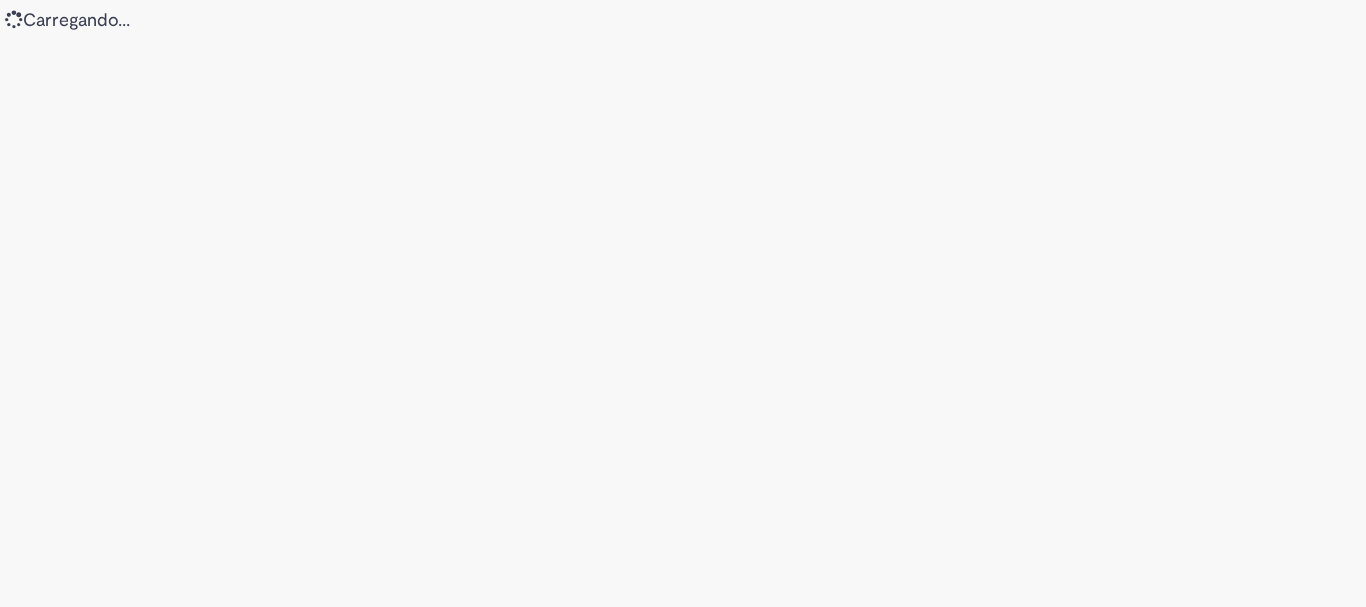 scroll, scrollTop: 0, scrollLeft: 0, axis: both 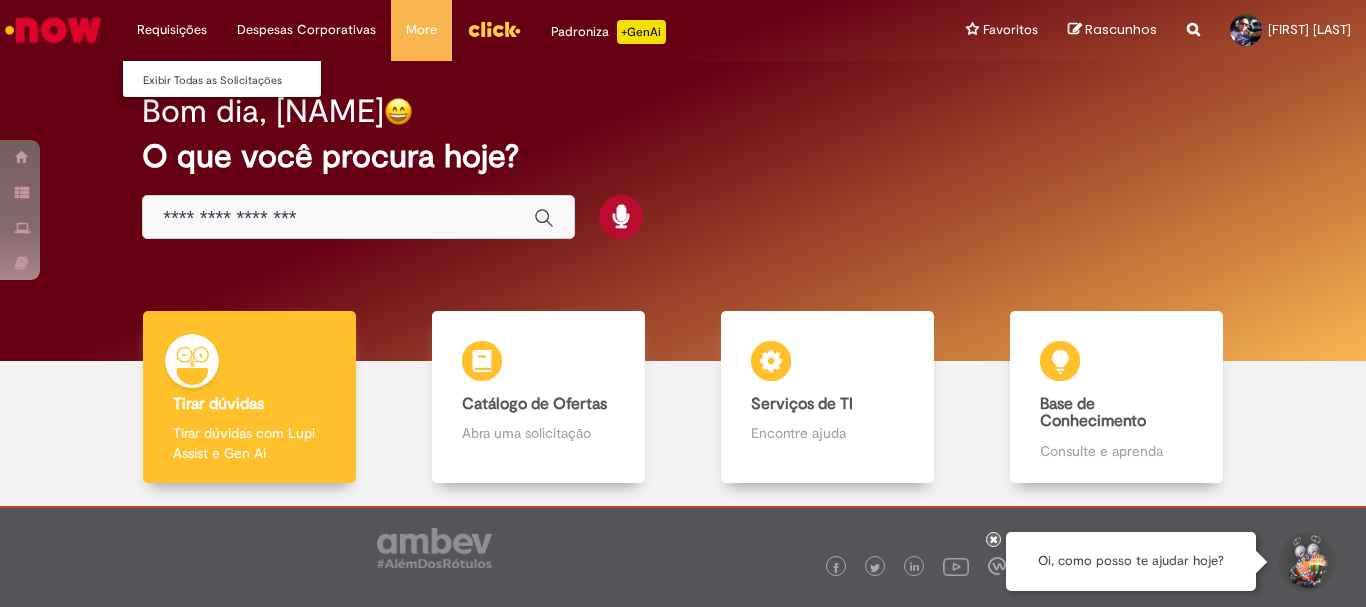 click on "Requisições
Exibir Todas as Solicitações" at bounding box center [172, 30] 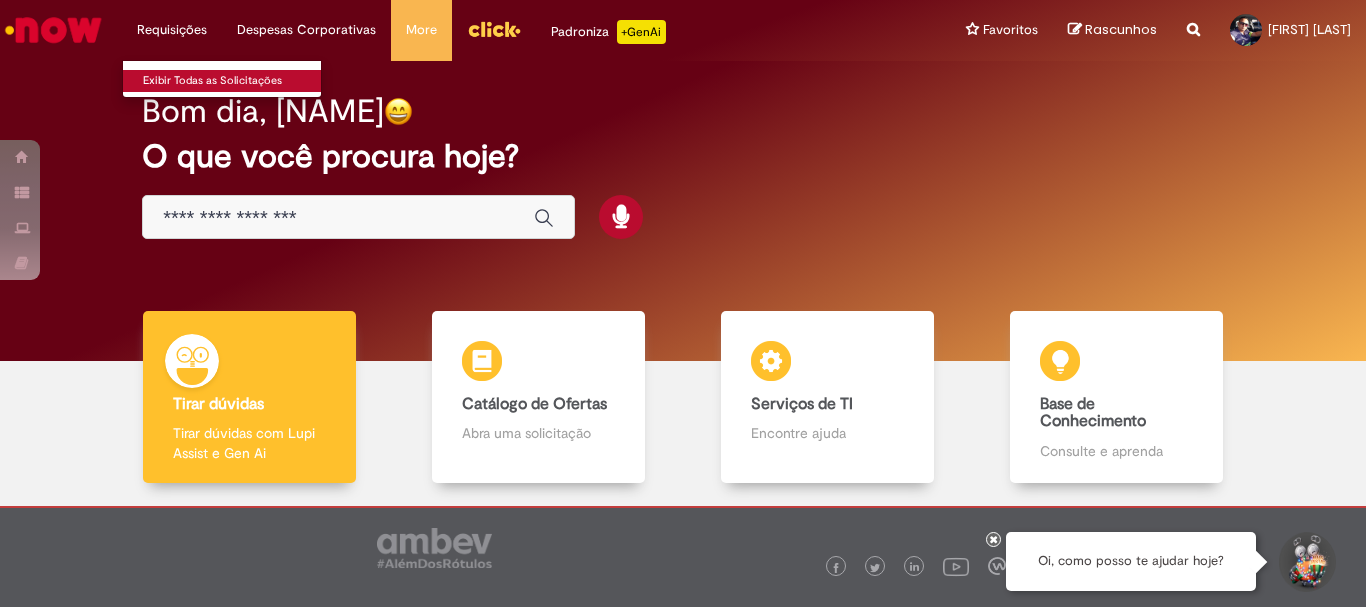 click on "Exibir Todas as Solicitações" at bounding box center (233, 81) 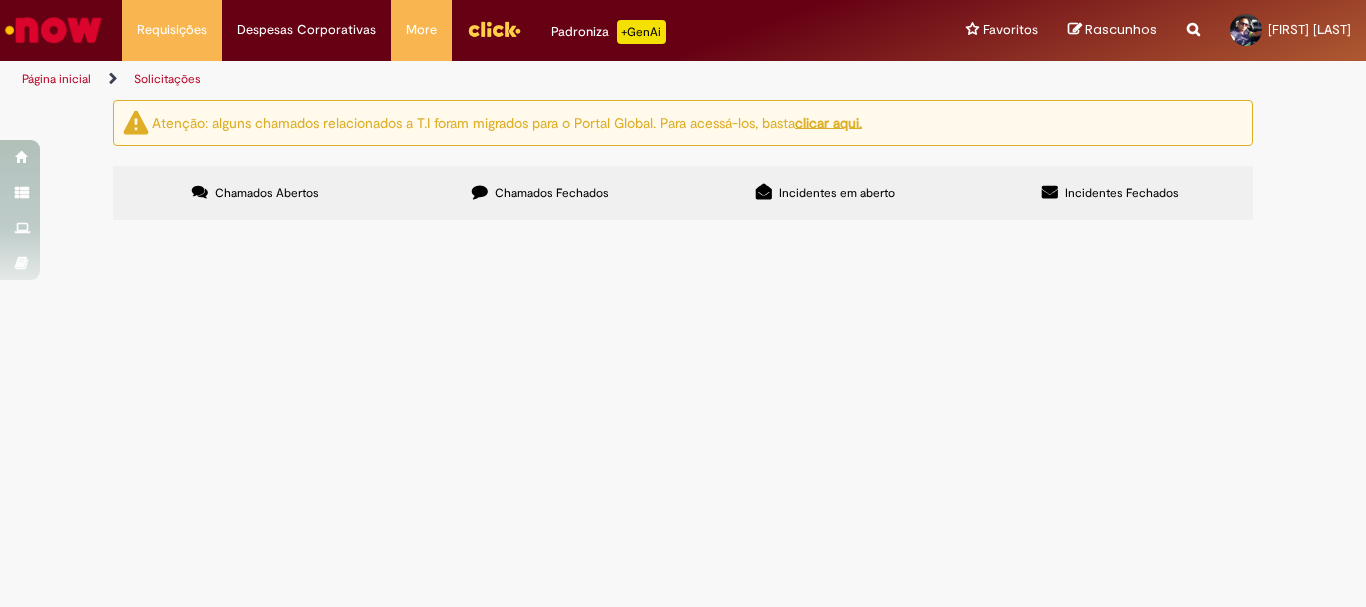 click on "Solicitações
Atenção: alguns chamados relacionados a T.I foram migrados para o Portal Global. Para acessá-los, basta  clicar aqui.
Chamados Abertos     Chamados Fechados     Incidentes em aberto     Incidentes Fechados
Itens solicitados
Exportar como PDF Exportar como Excel Exportar como CSV
Itens solicitados
Não há registros em Item solicitado  usando este filtro
Itens solicitados
Exportar como PDF Exportar como Excel Exportar como CSV
Itens solicitados
Número
Oferta" at bounding box center (683, 353) 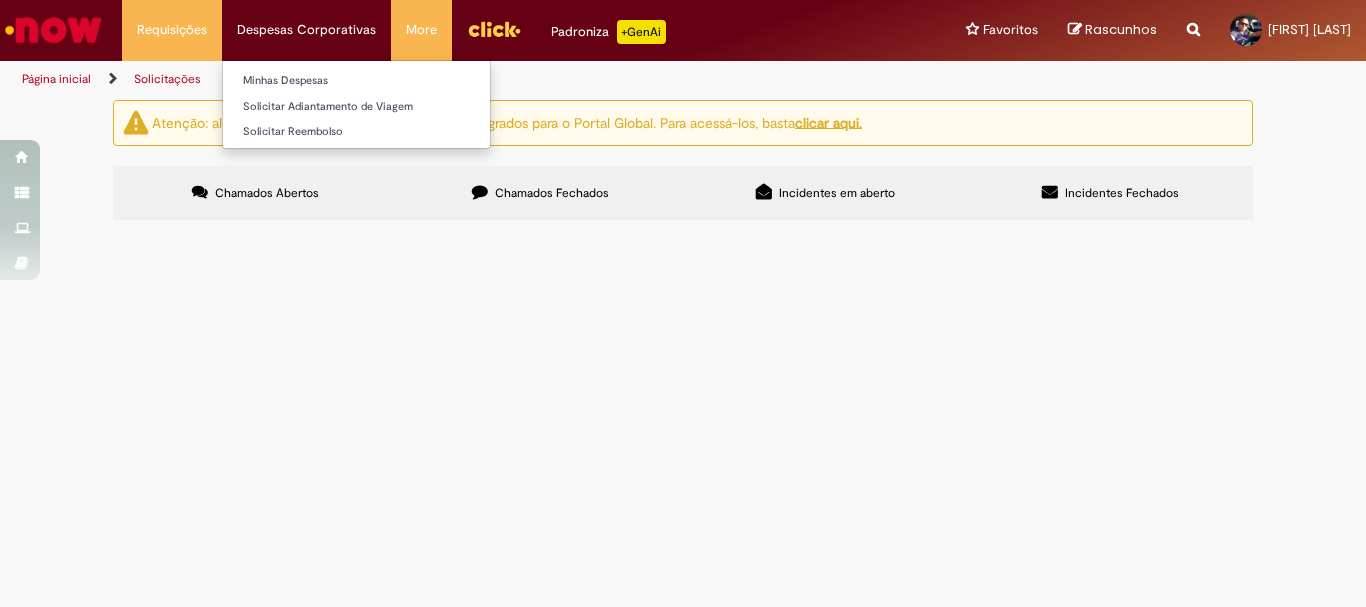 click on "Despesas Corporativas
Minhas Despesas
Solicitar Adiantamento de Viagem
Solicitar Reembolso" at bounding box center [172, 30] 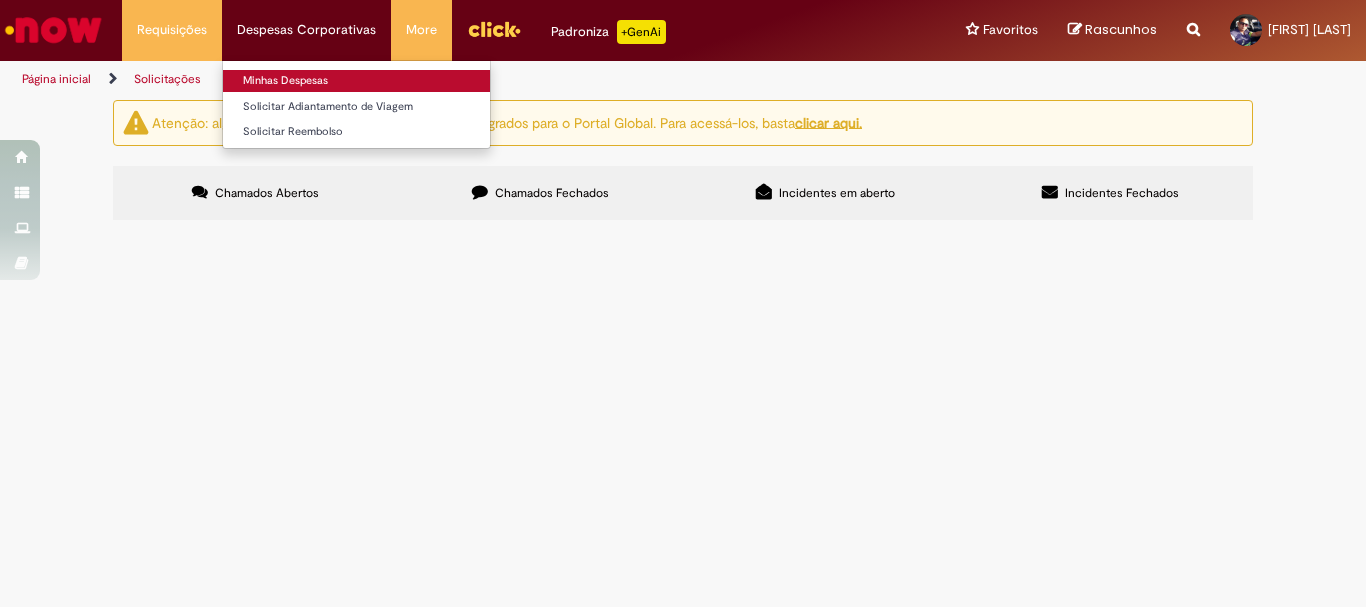 click on "Minhas Despesas" at bounding box center [356, 81] 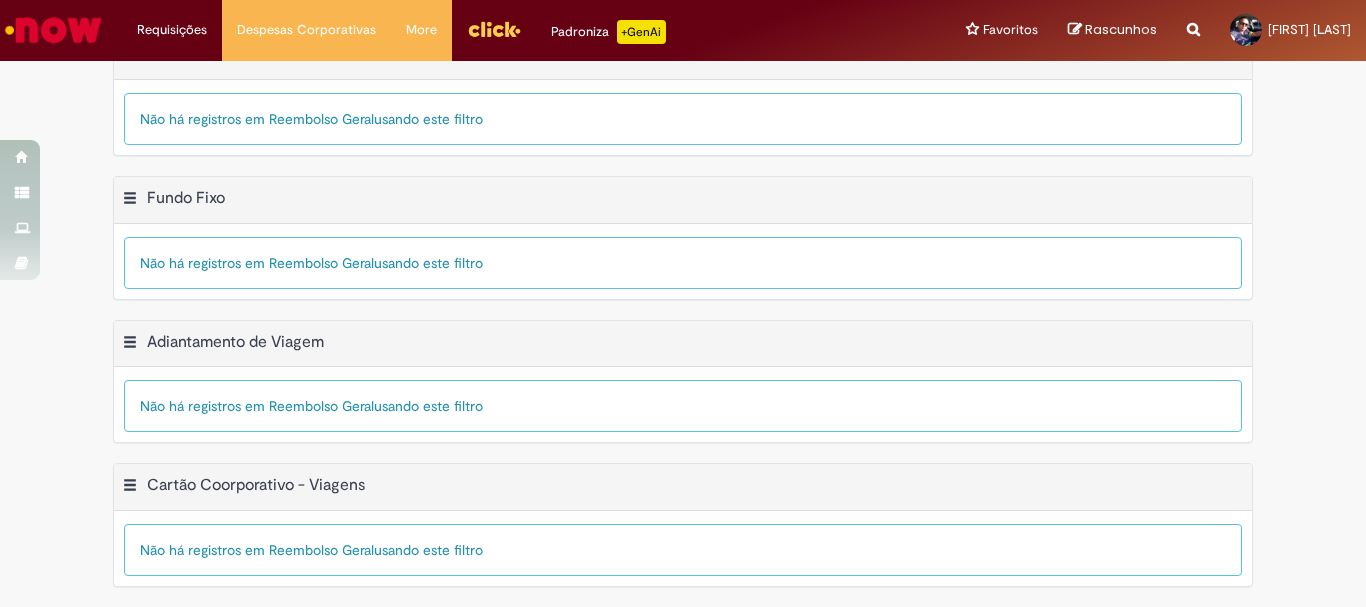 scroll, scrollTop: 0, scrollLeft: 0, axis: both 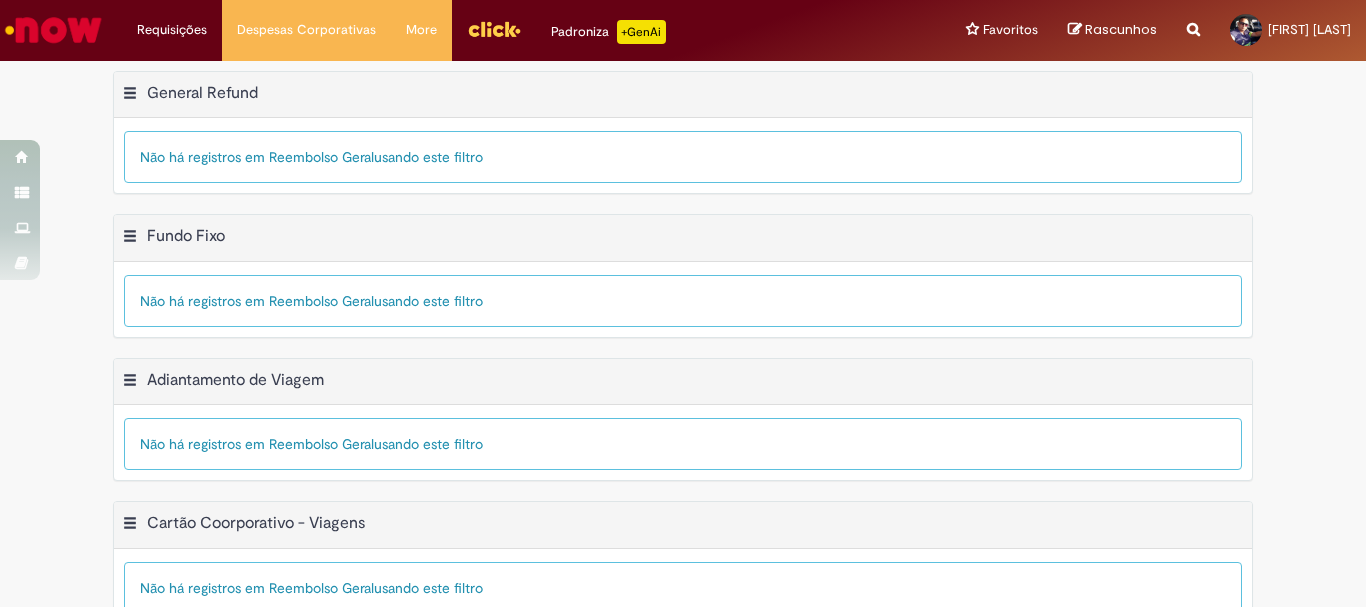 click at bounding box center (53, 30) 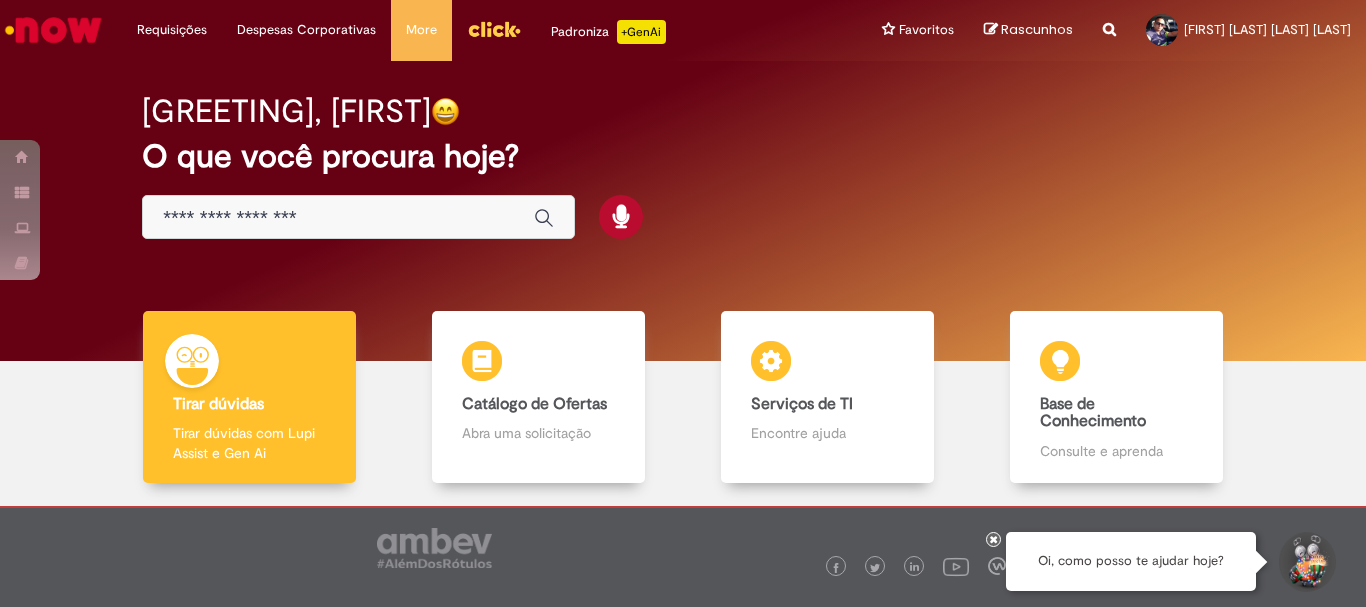 scroll, scrollTop: 0, scrollLeft: 0, axis: both 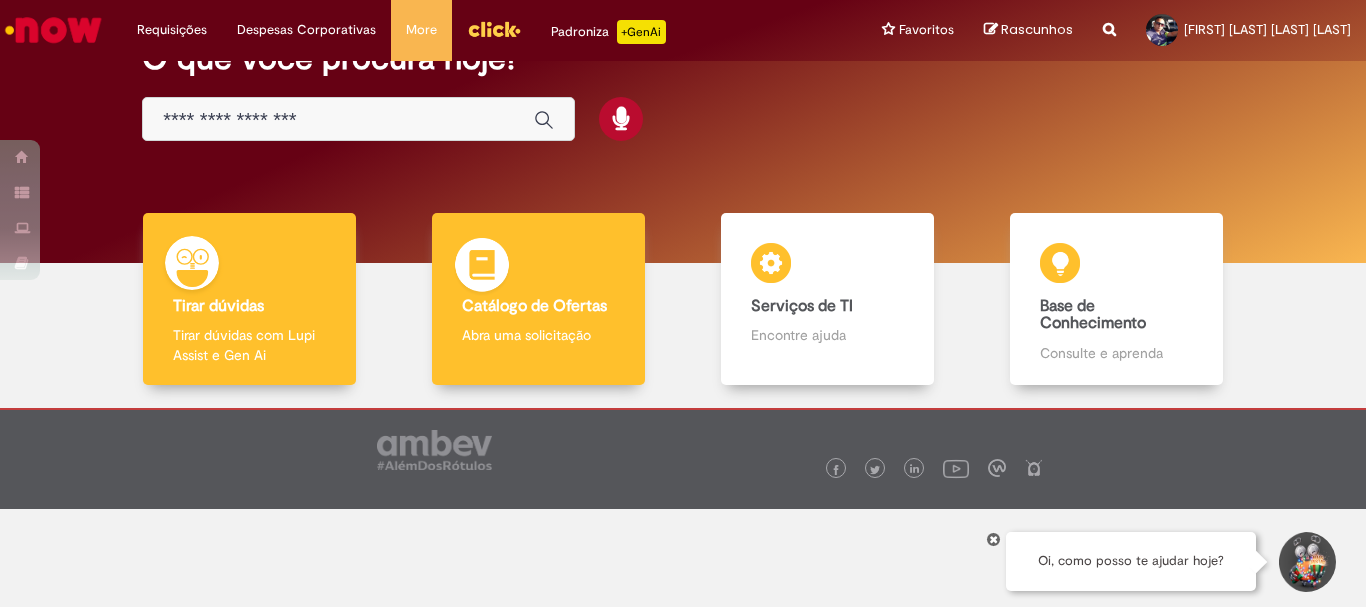 click on "Catálogo de Ofertas
Catálogo de Ofertas
Abra uma solicitação" at bounding box center (538, 299) 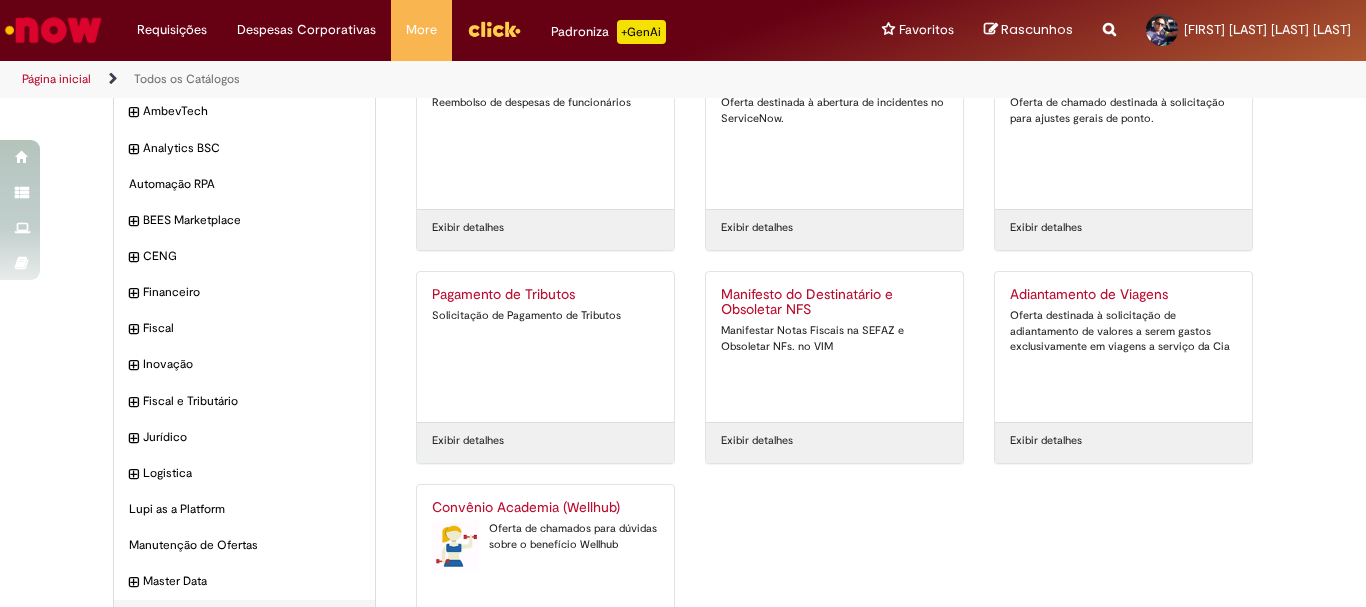scroll, scrollTop: 191, scrollLeft: 0, axis: vertical 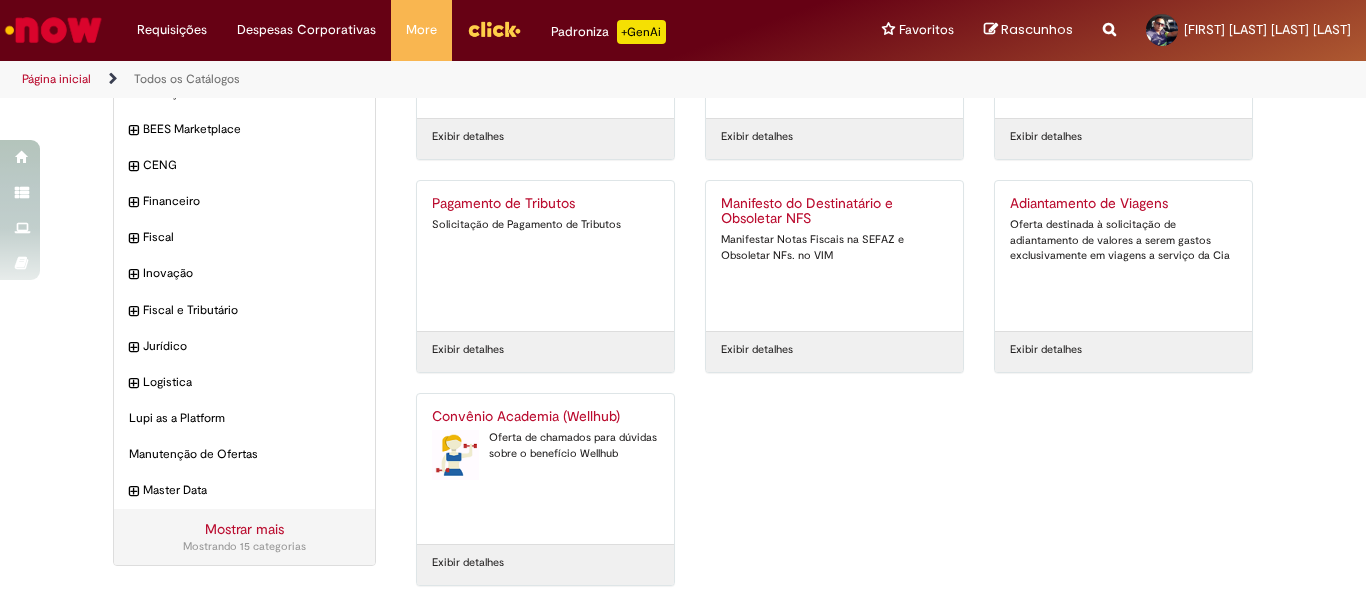 click on "Oferta de chamados para dúvidas sobre o benefício Wellhub" at bounding box center (545, 445) 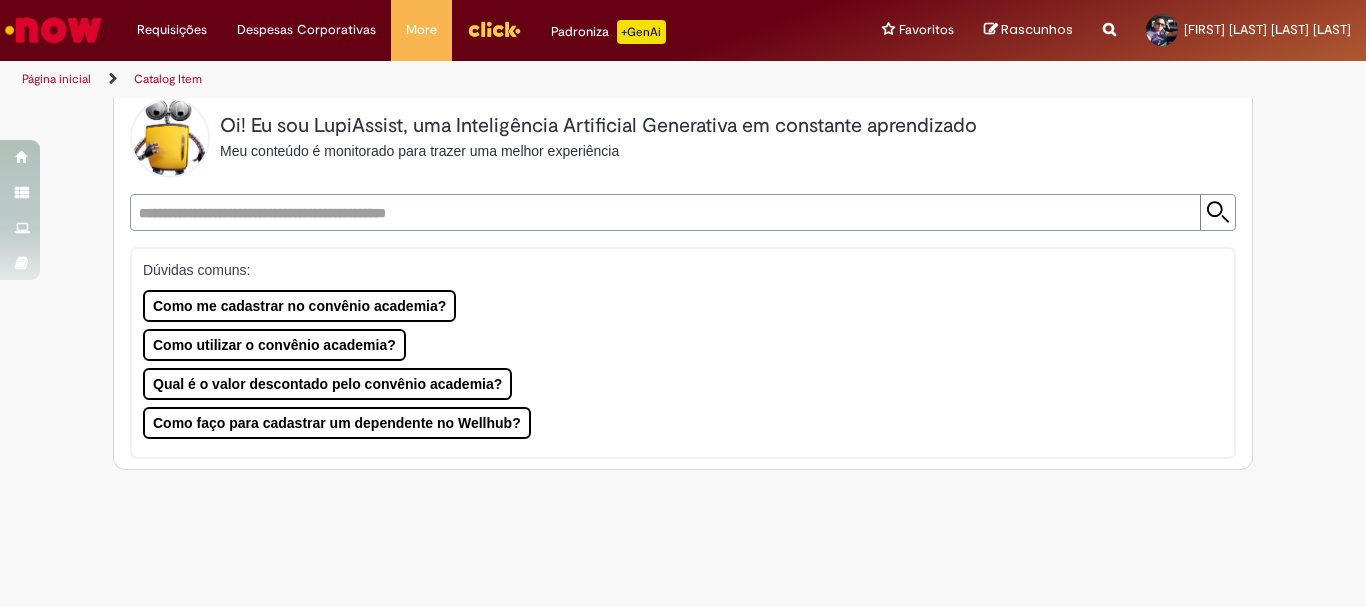 scroll, scrollTop: 0, scrollLeft: 0, axis: both 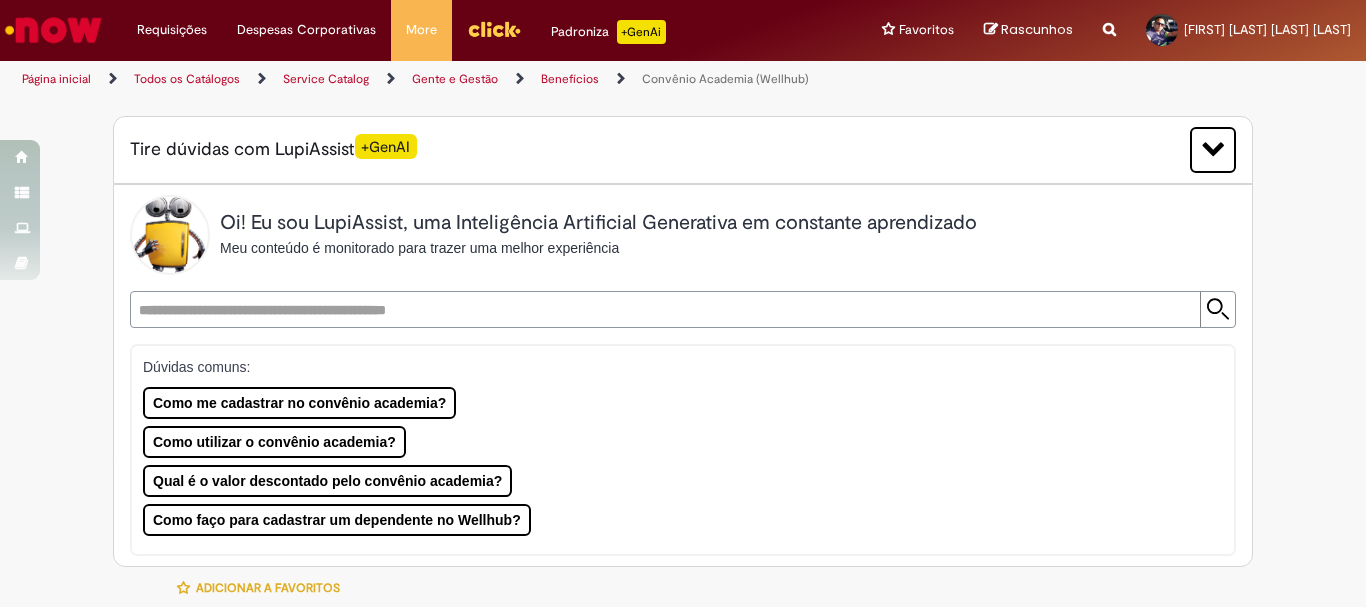 type on "********" 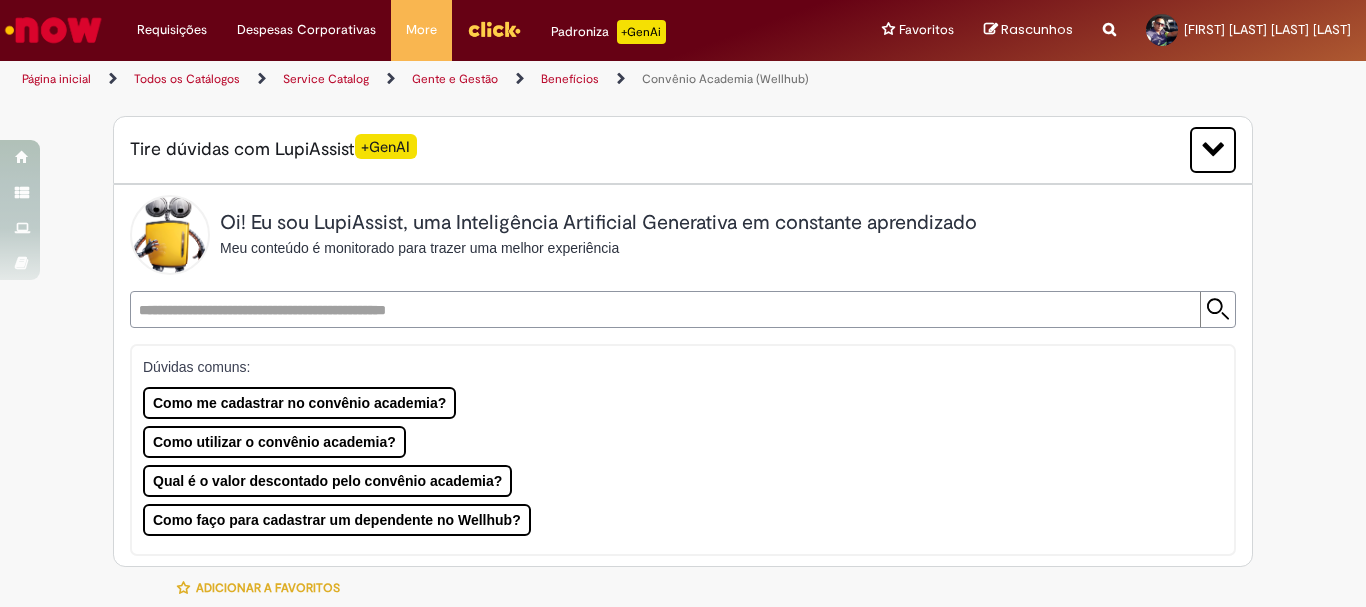 type on "**********" 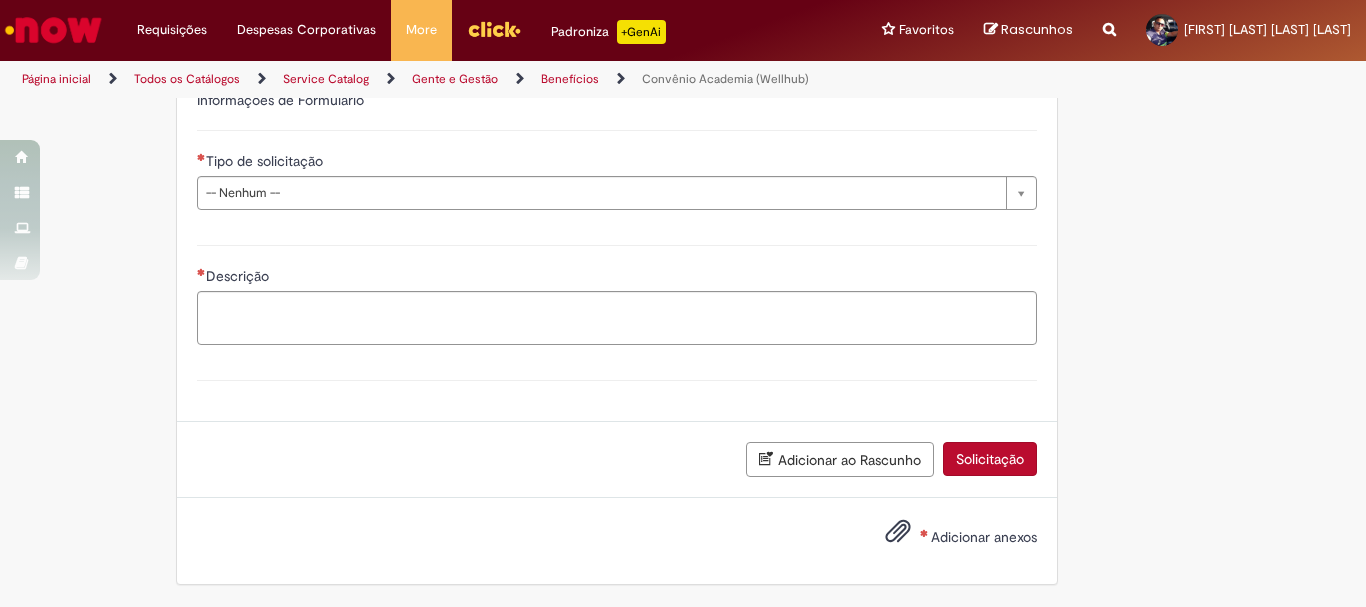 scroll, scrollTop: 2564, scrollLeft: 0, axis: vertical 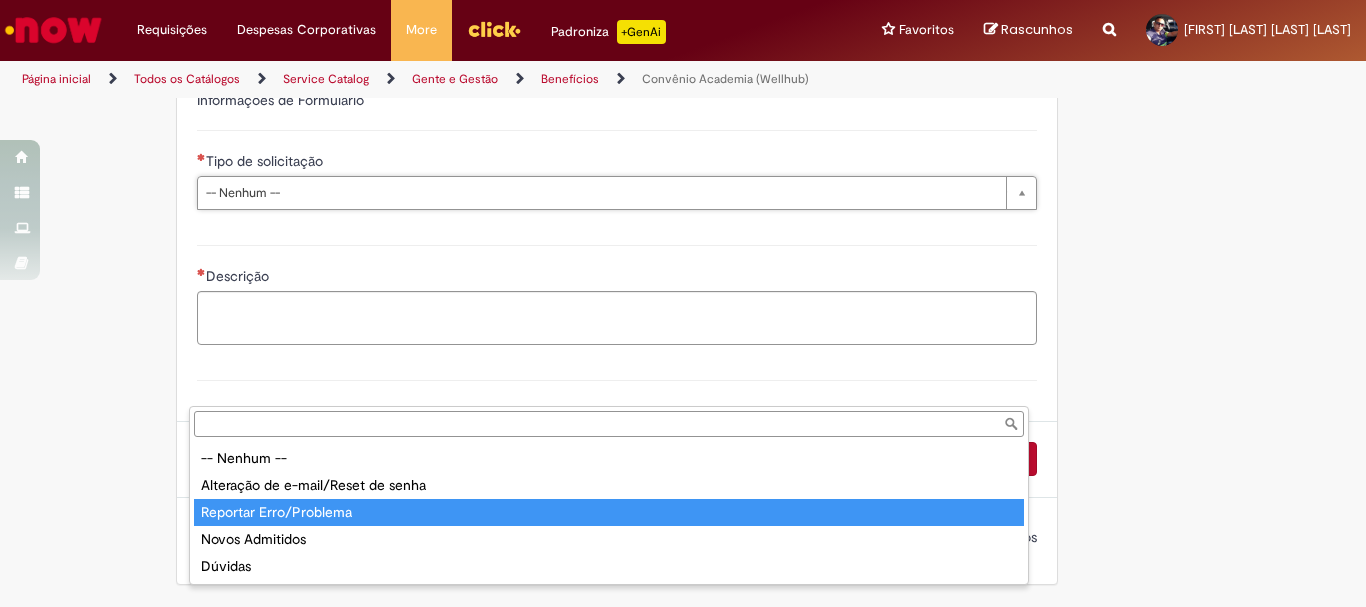 type on "**********" 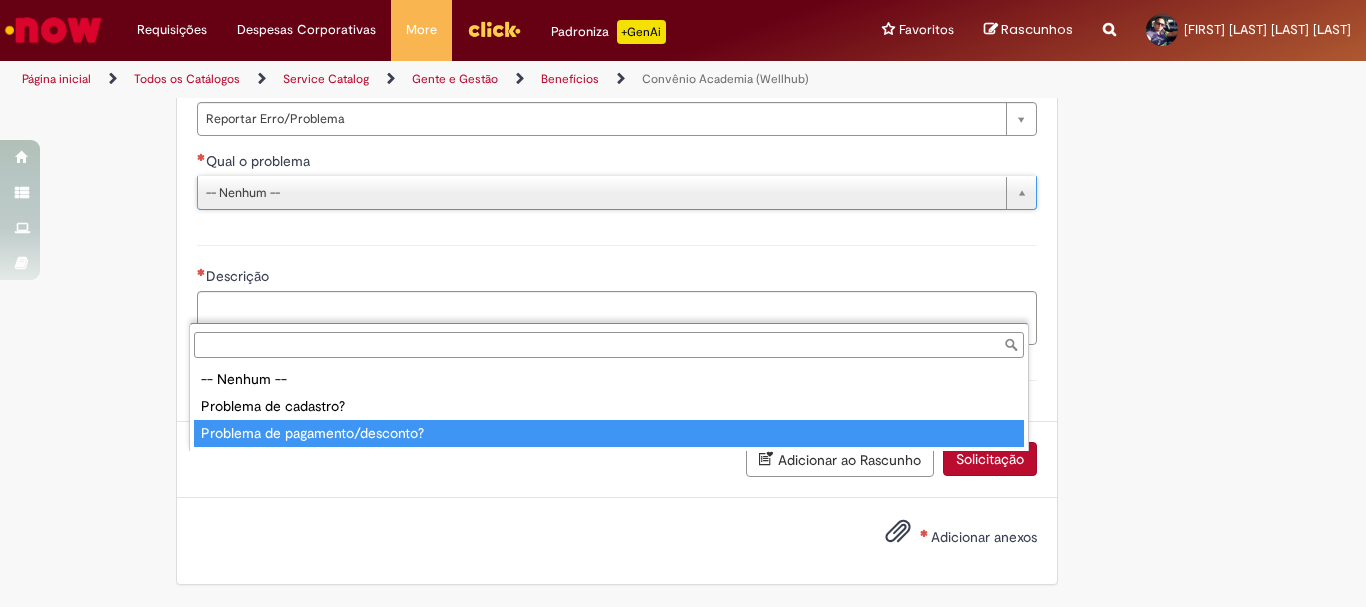 type on "**********" 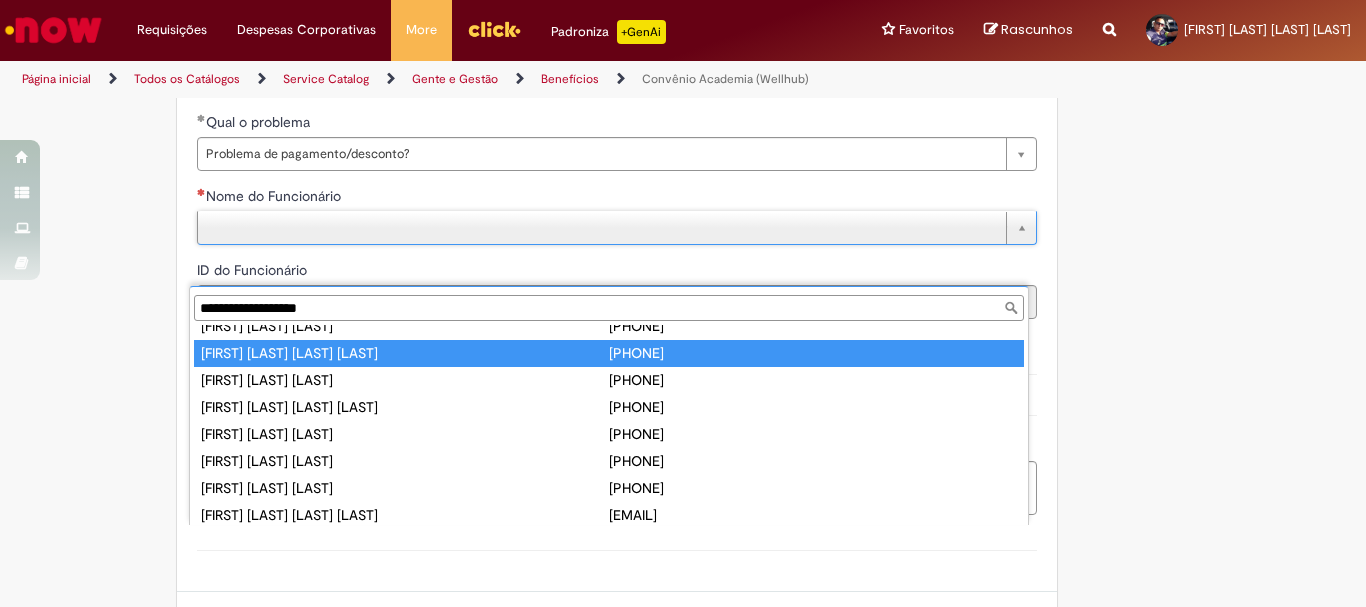scroll, scrollTop: 220, scrollLeft: 0, axis: vertical 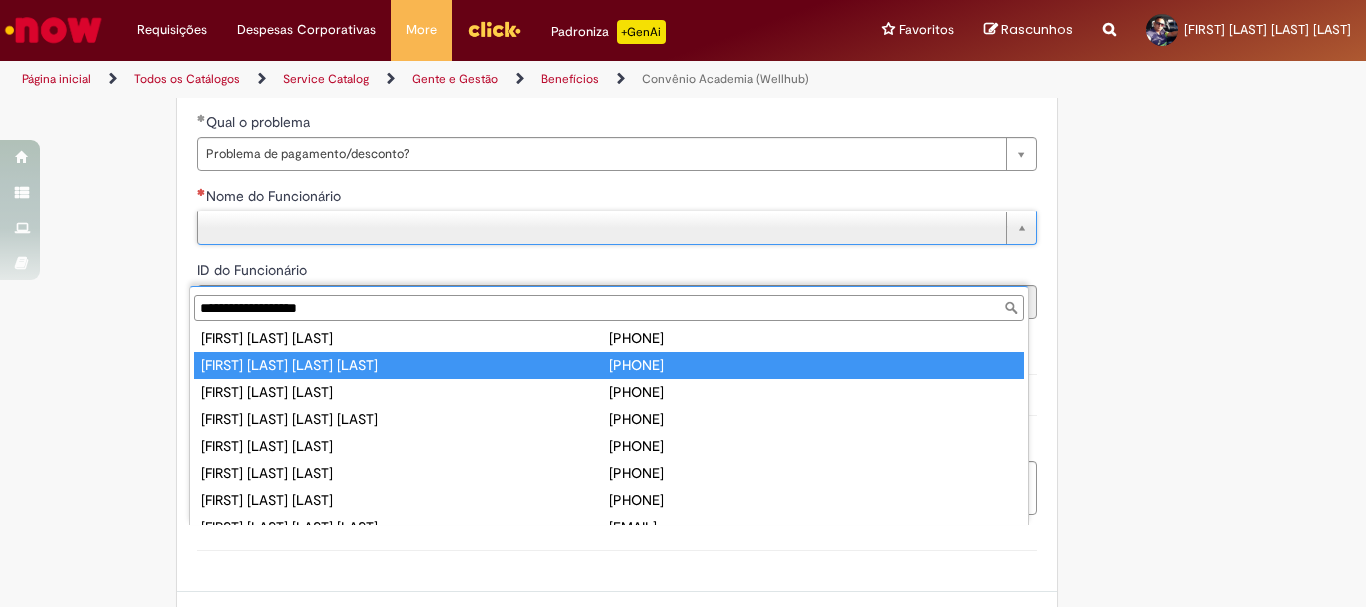 type on "**********" 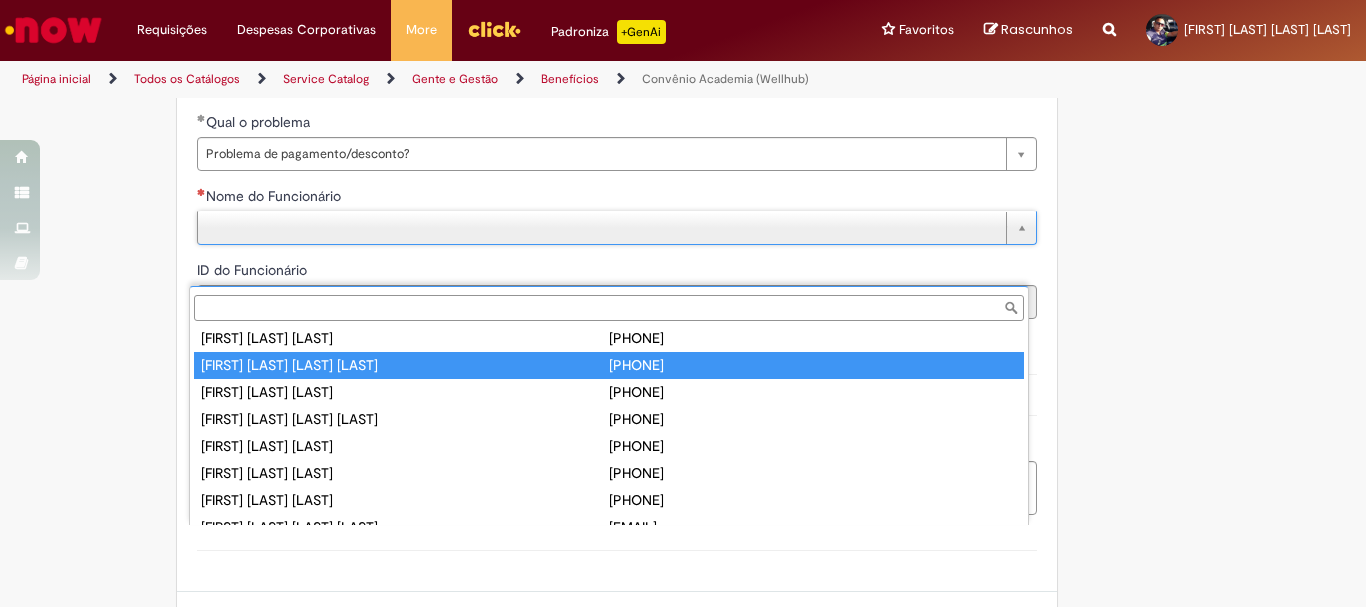 type on "********" 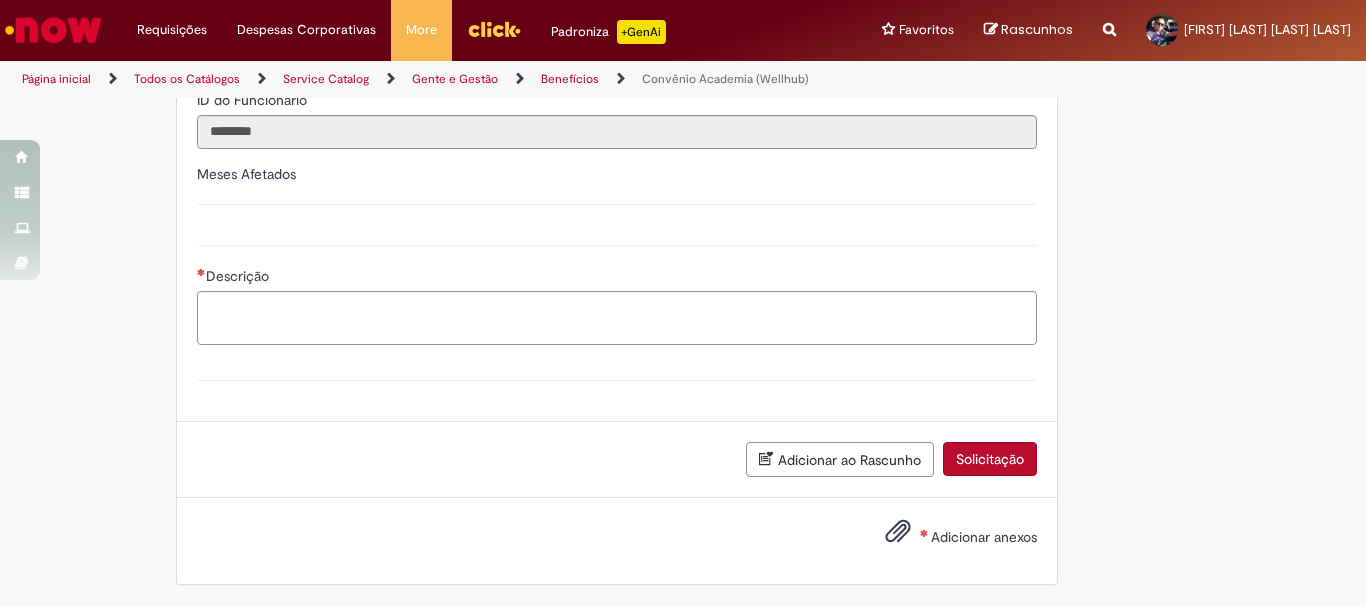 scroll, scrollTop: 2864, scrollLeft: 0, axis: vertical 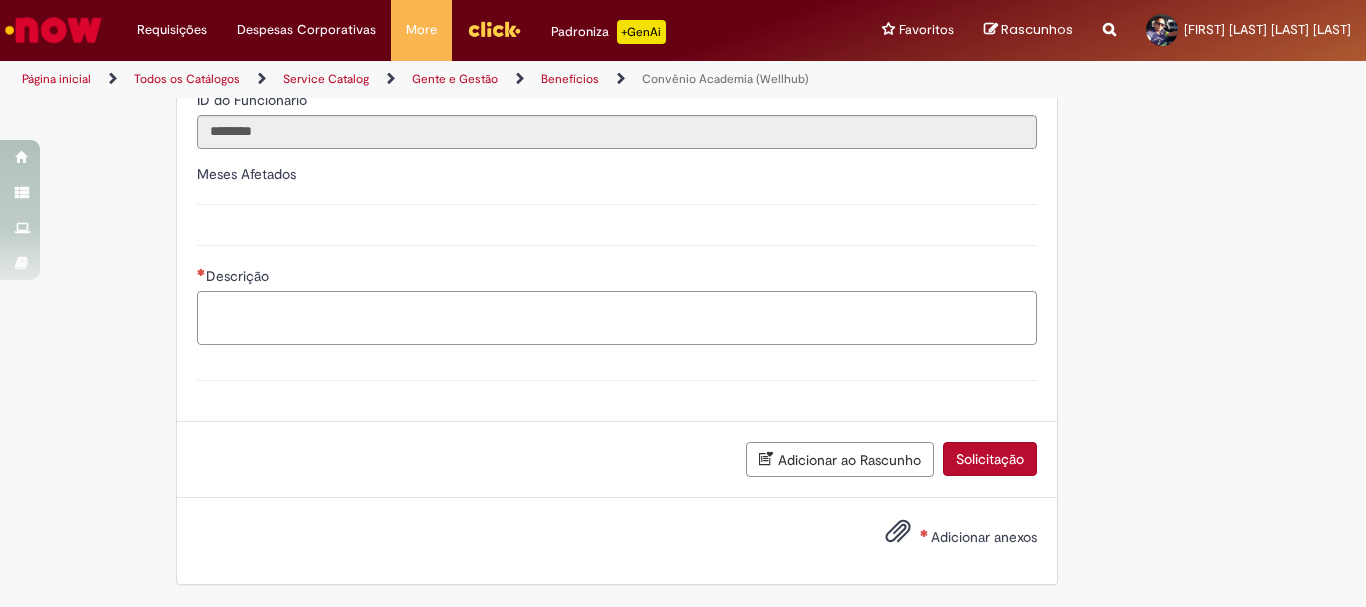 click on "Descrição" at bounding box center [617, 318] 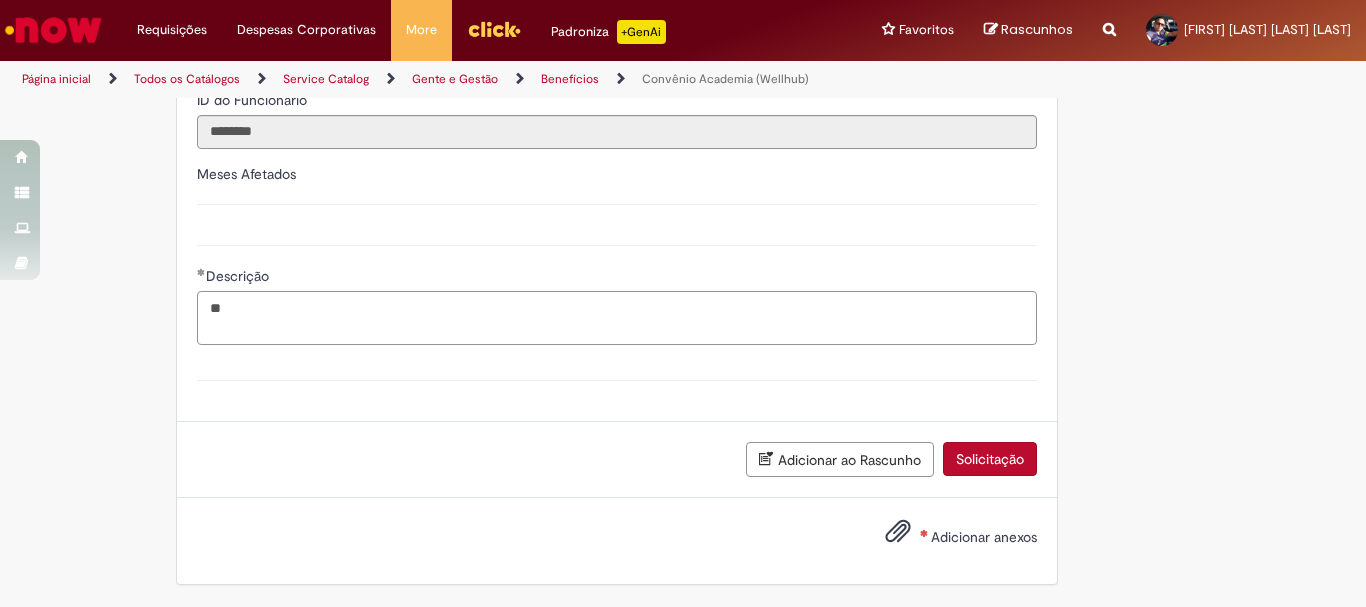 type on "*" 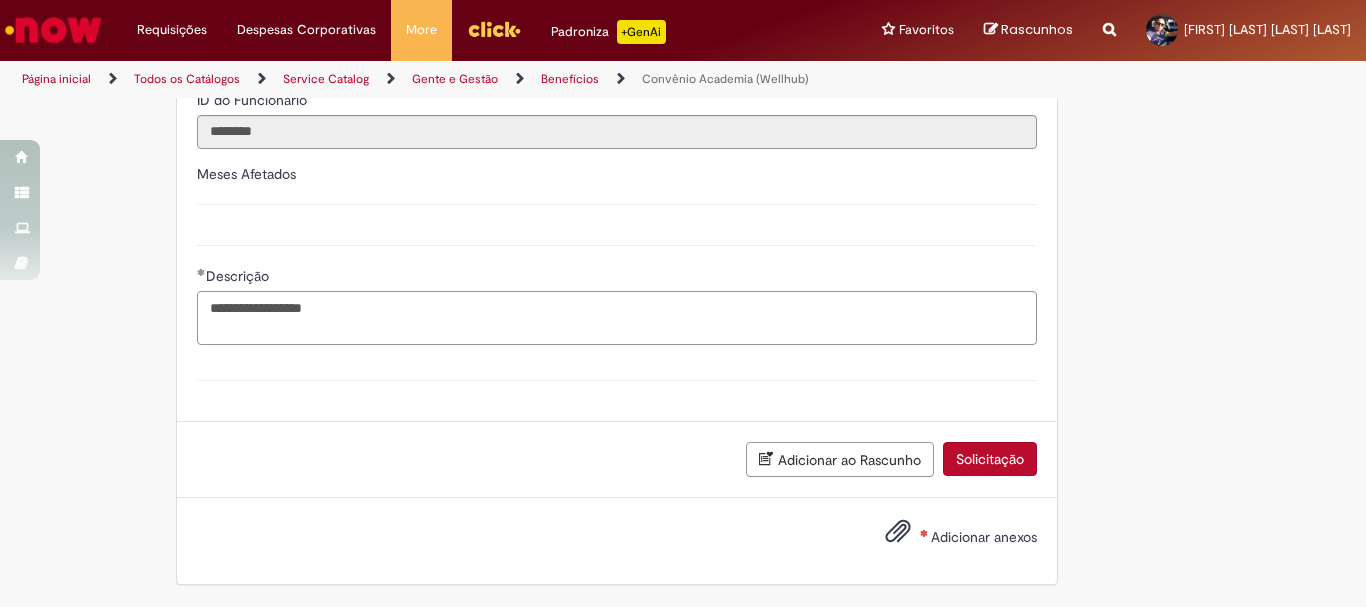 click on "**********" at bounding box center (617, 318) 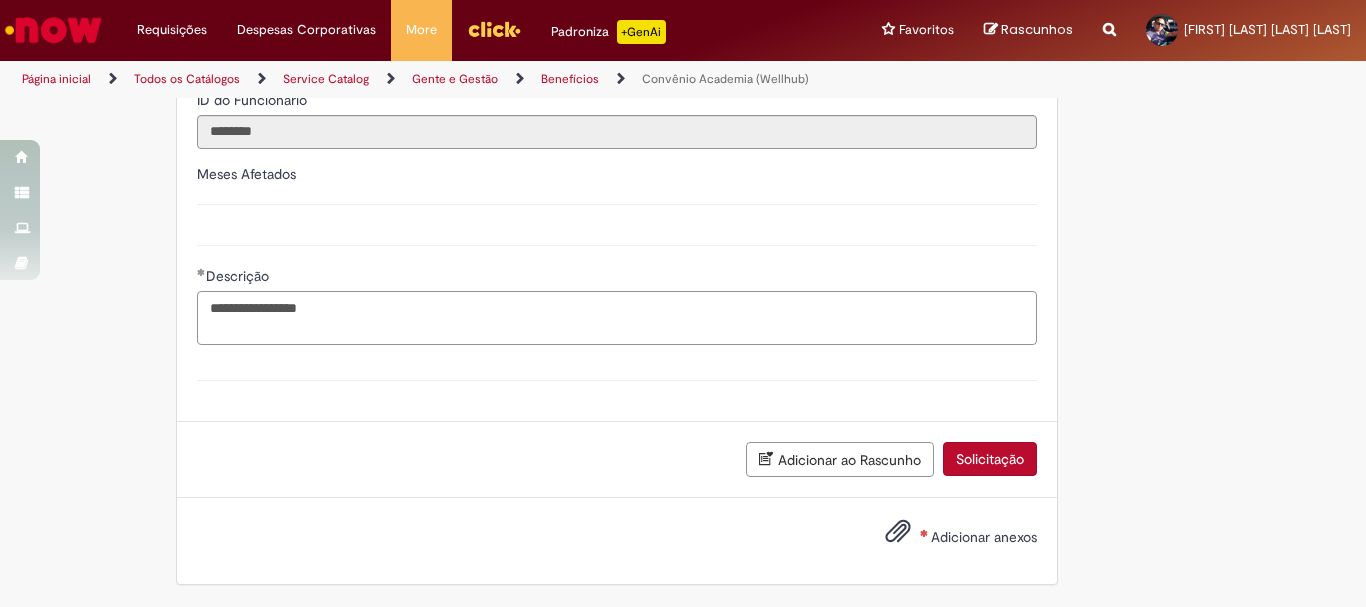click on "**********" at bounding box center (617, 318) 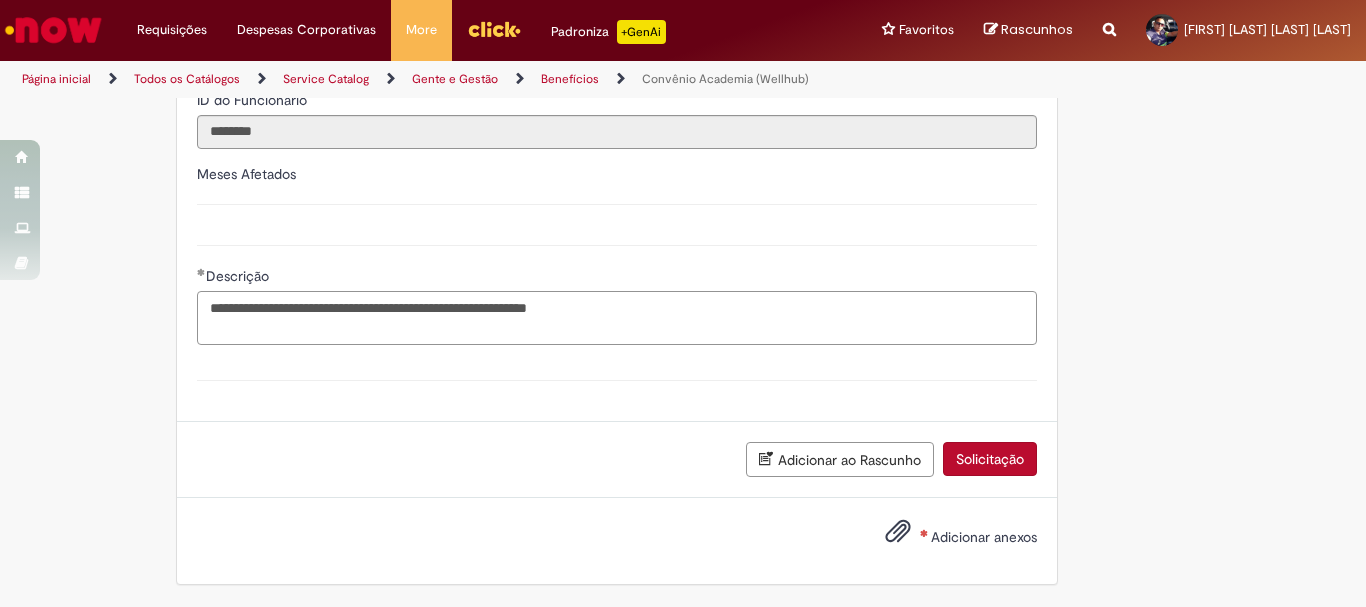 click on "**********" at bounding box center (617, 318) 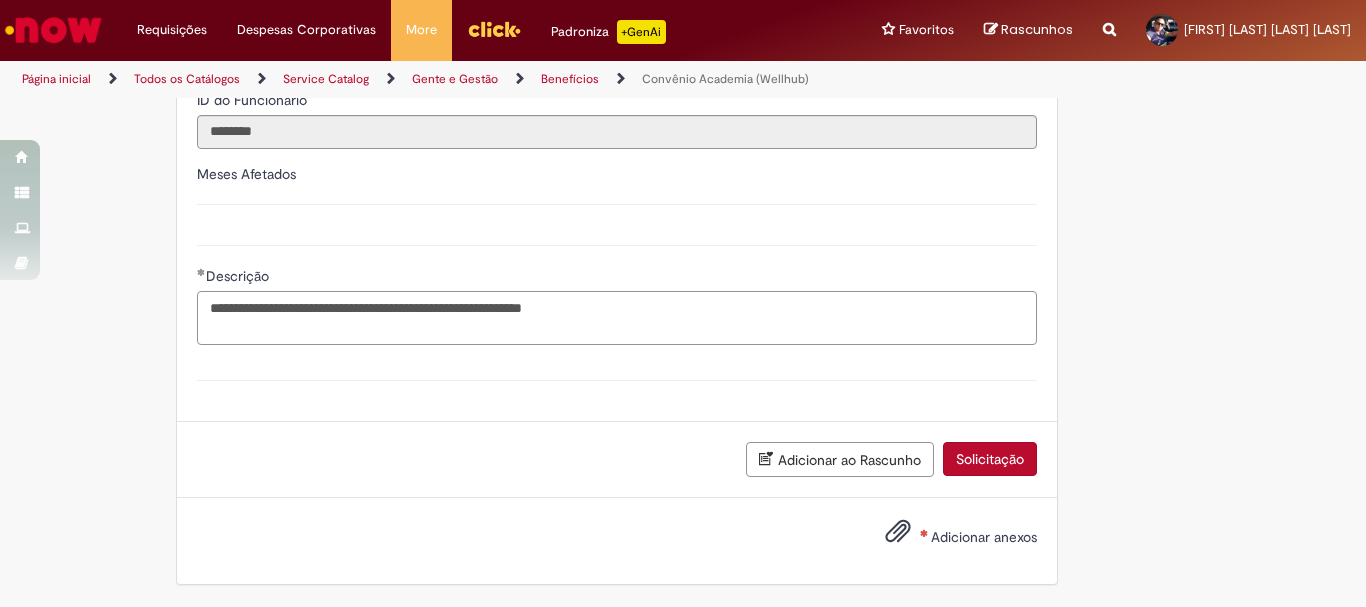 click on "**********" at bounding box center [617, 318] 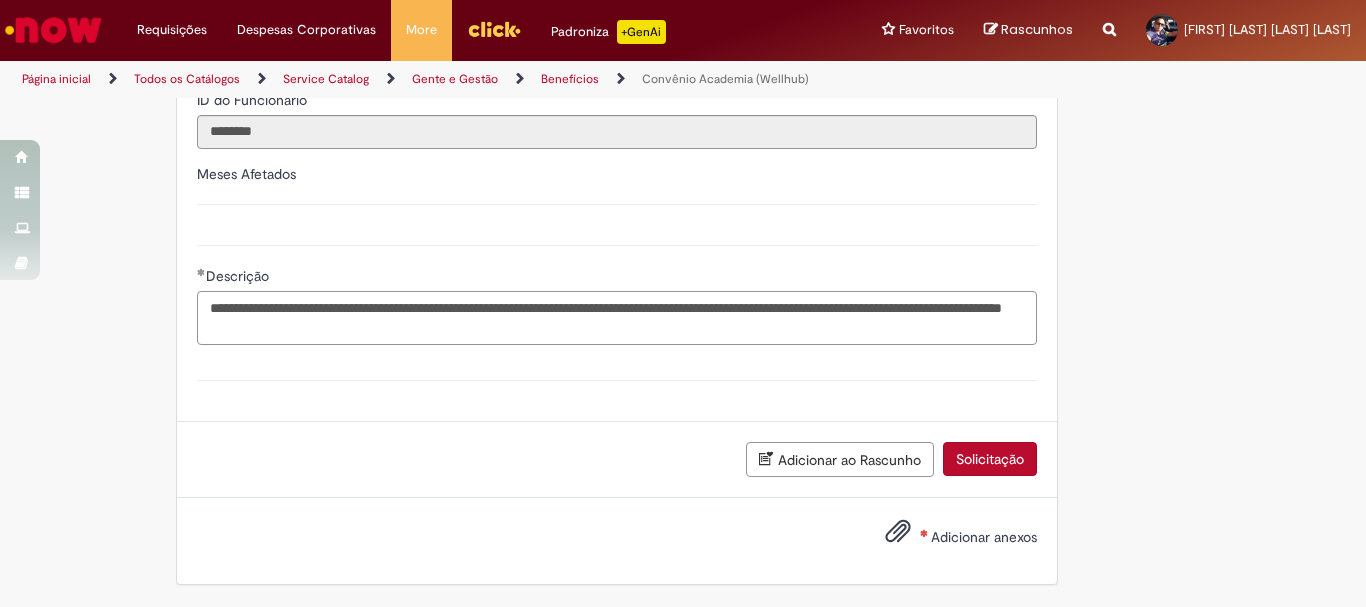 click on "**********" at bounding box center (617, 318) 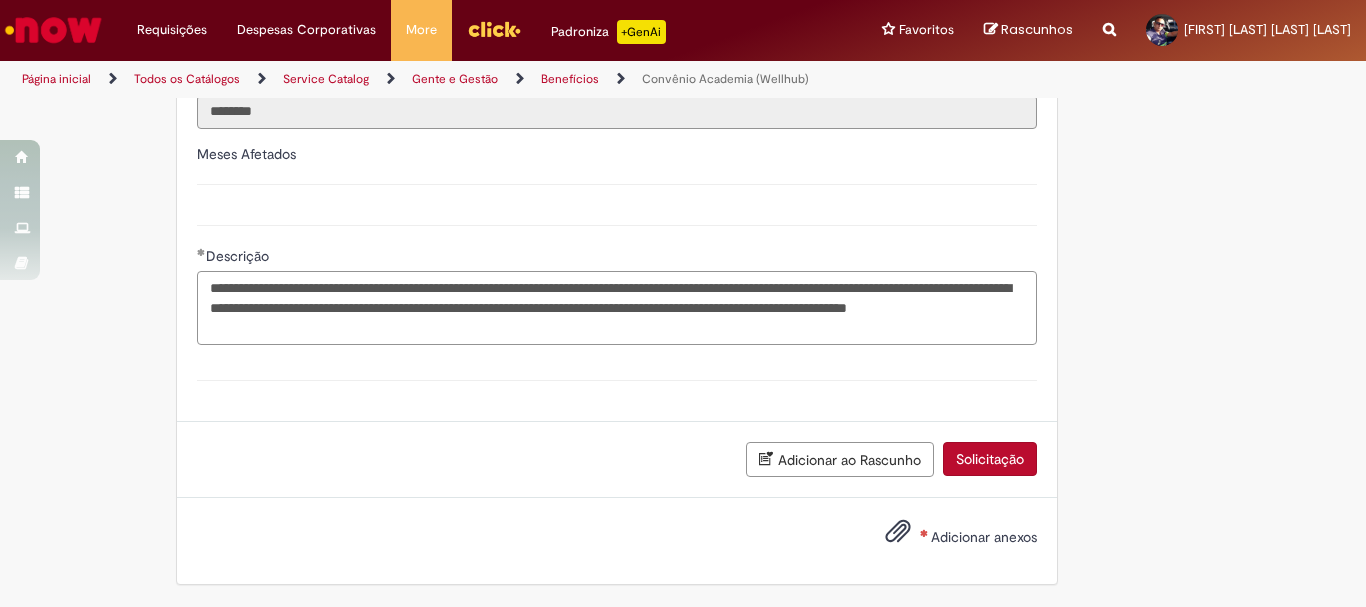click on "**********" at bounding box center (617, 308) 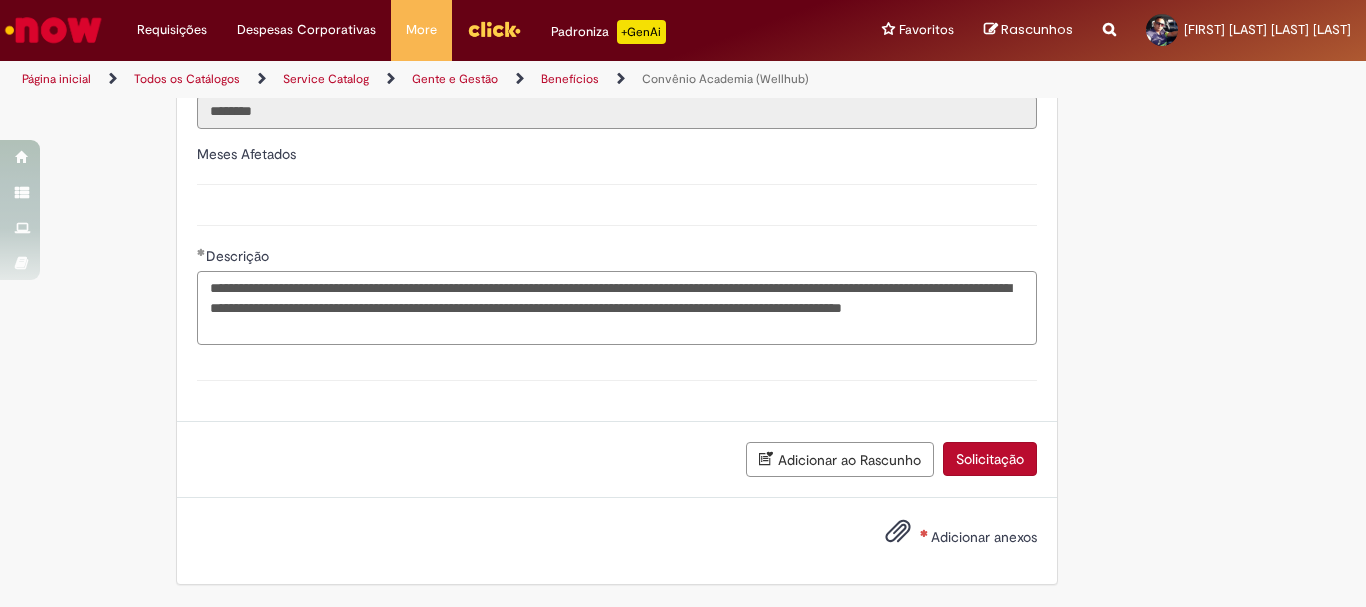 click on "**********" at bounding box center (617, 308) 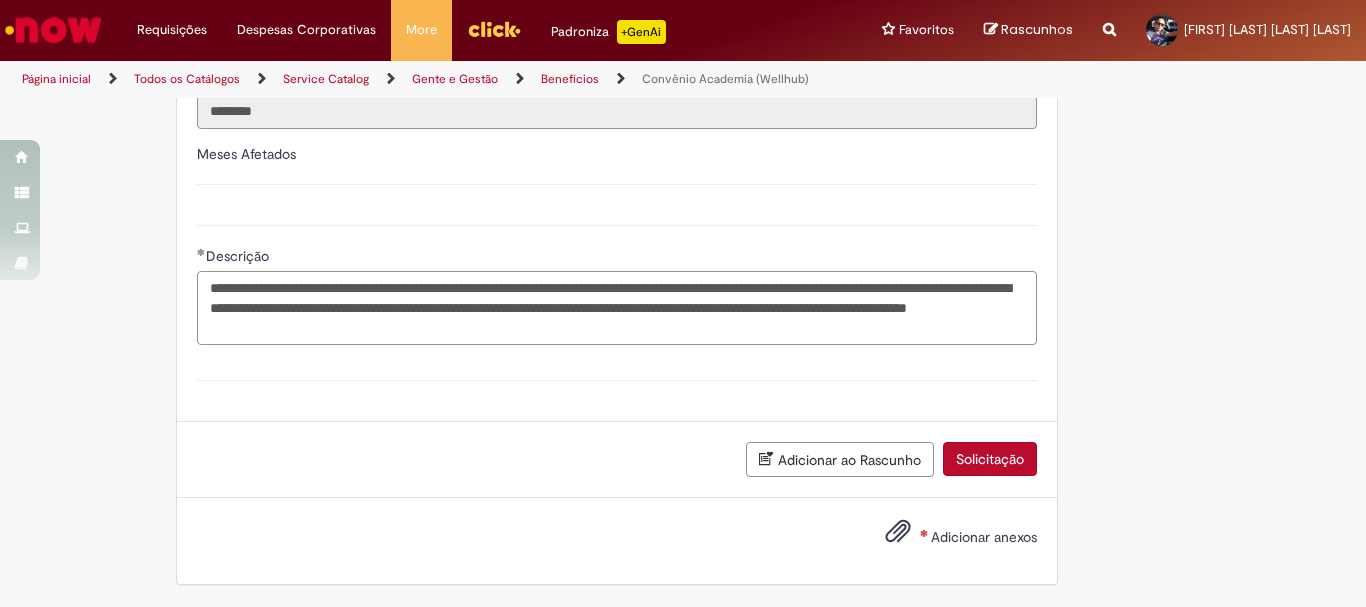 click on "**********" at bounding box center [617, 308] 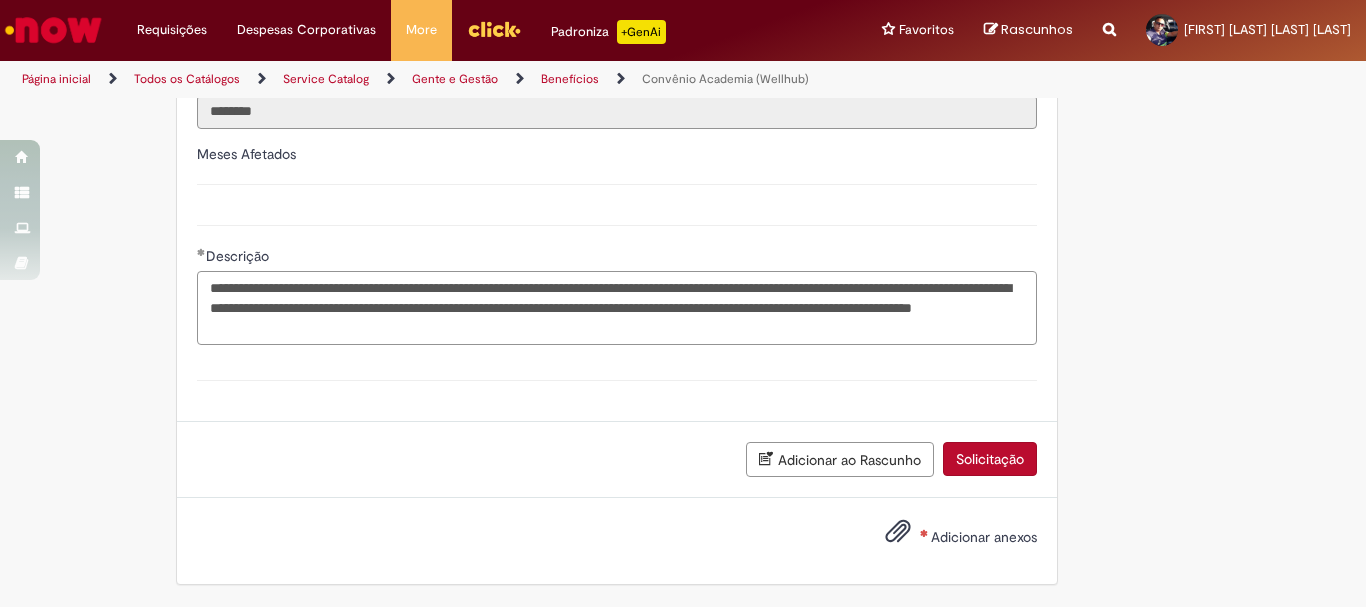 type on "**********" 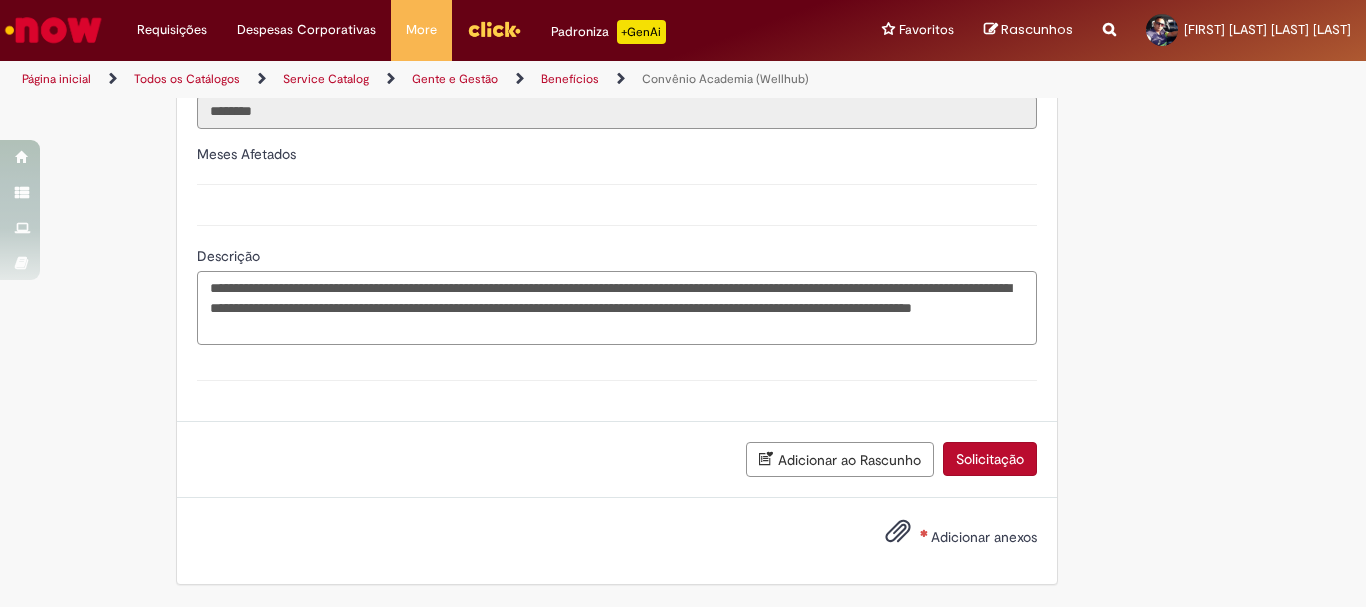 scroll, scrollTop: 3064, scrollLeft: 0, axis: vertical 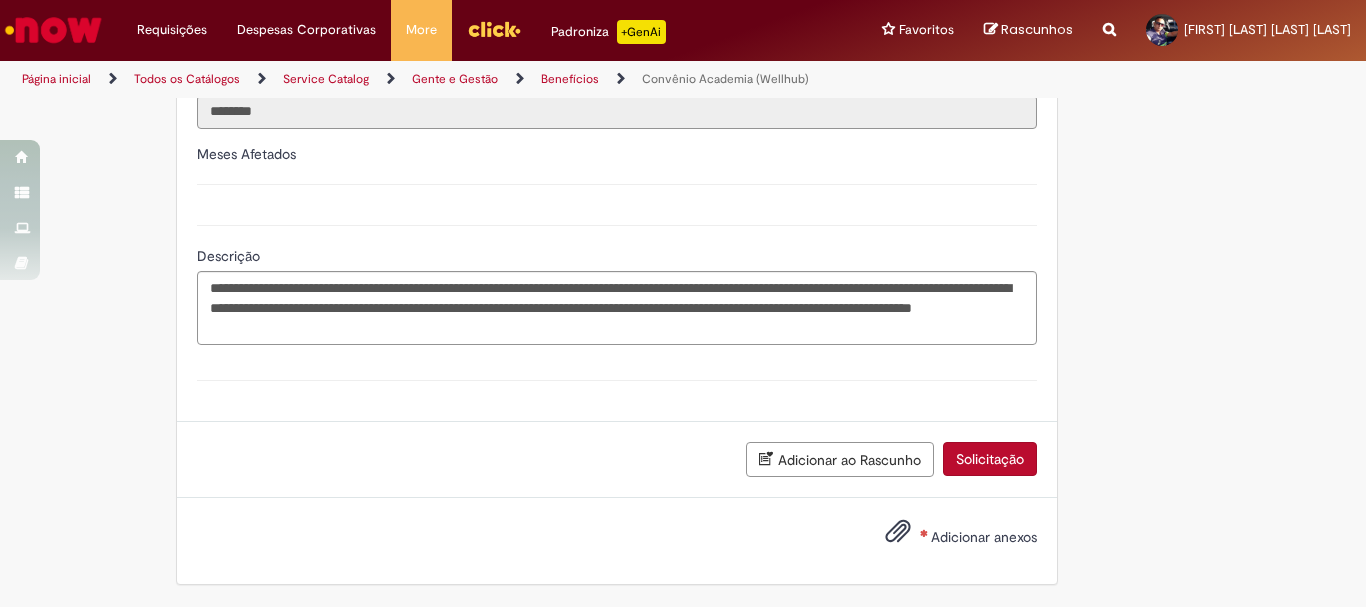 click on "Adicionar anexos" at bounding box center (984, 537) 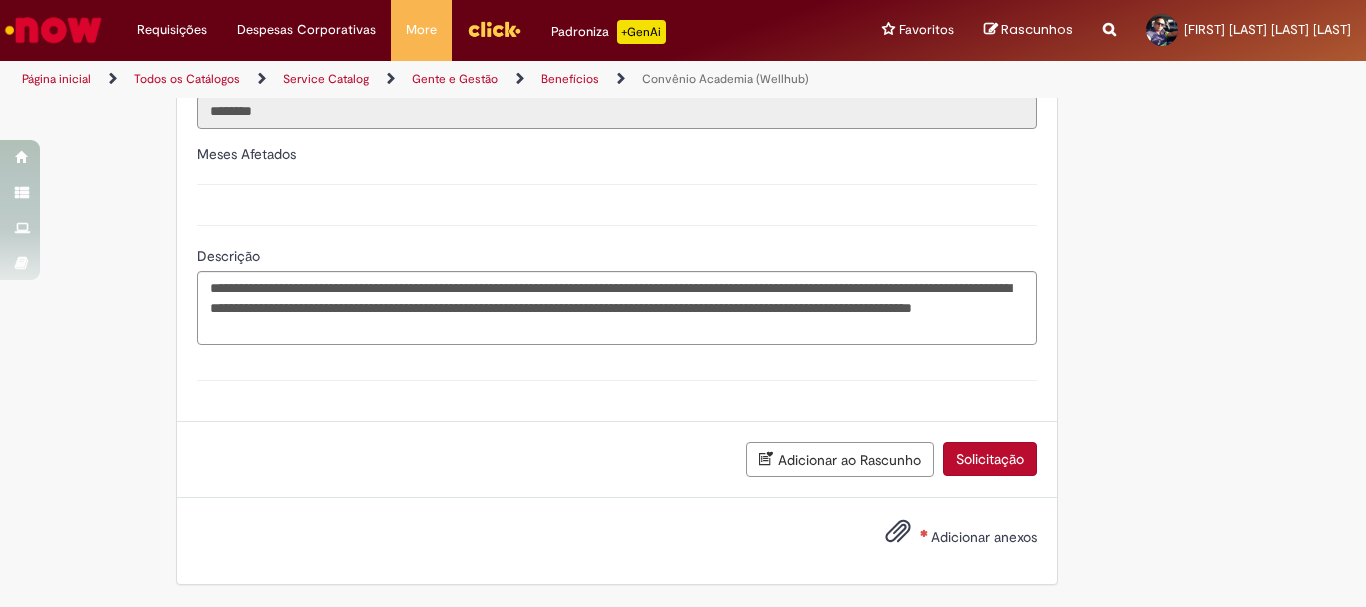 click on "Adicionar anexos" at bounding box center [617, 541] 